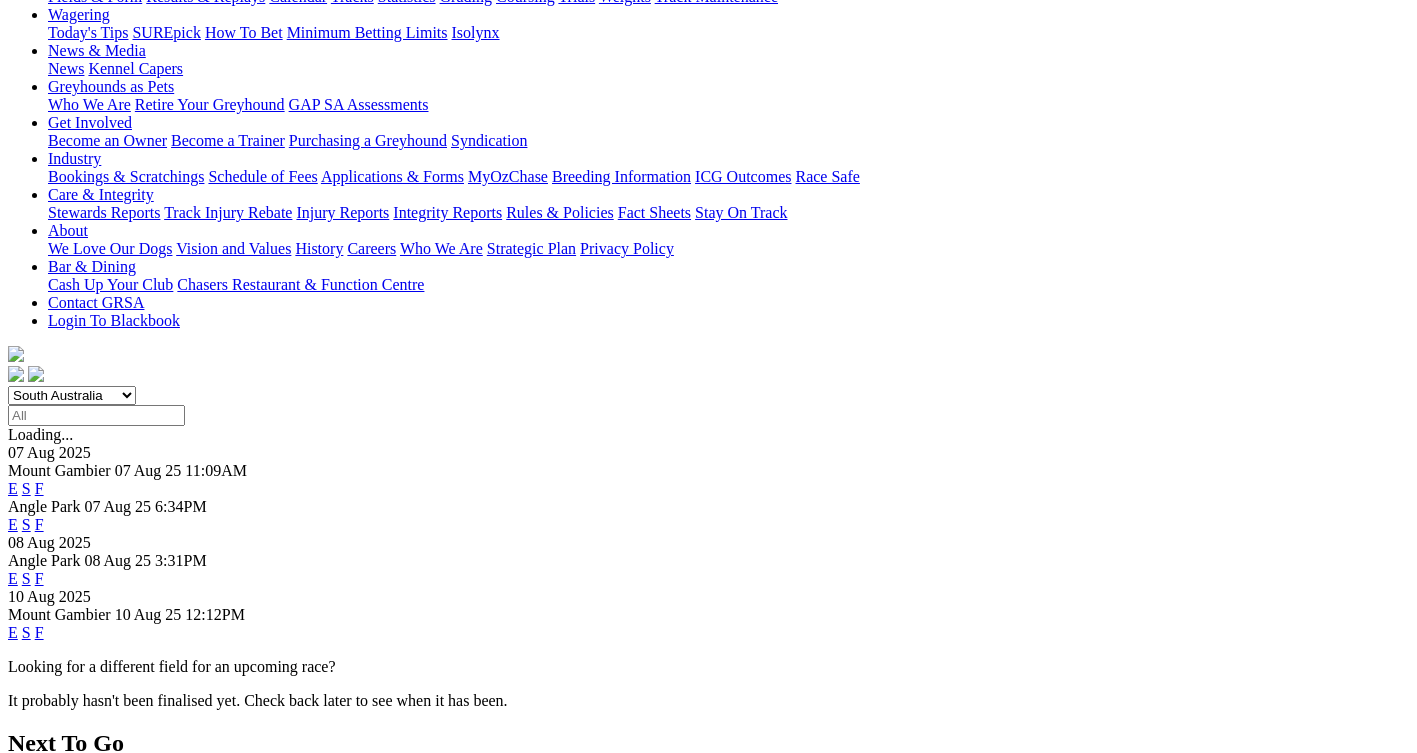 scroll, scrollTop: 300, scrollLeft: 0, axis: vertical 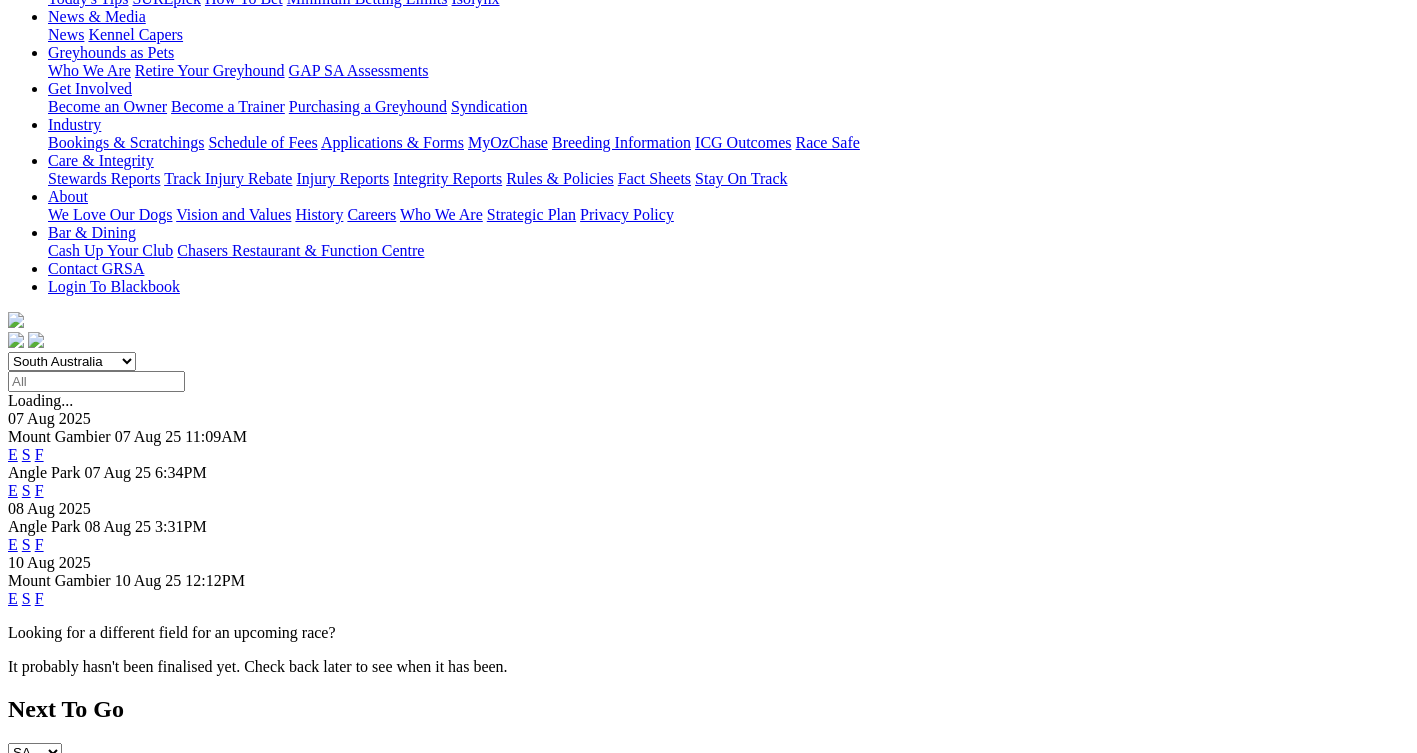 click on "F" at bounding box center [39, 490] 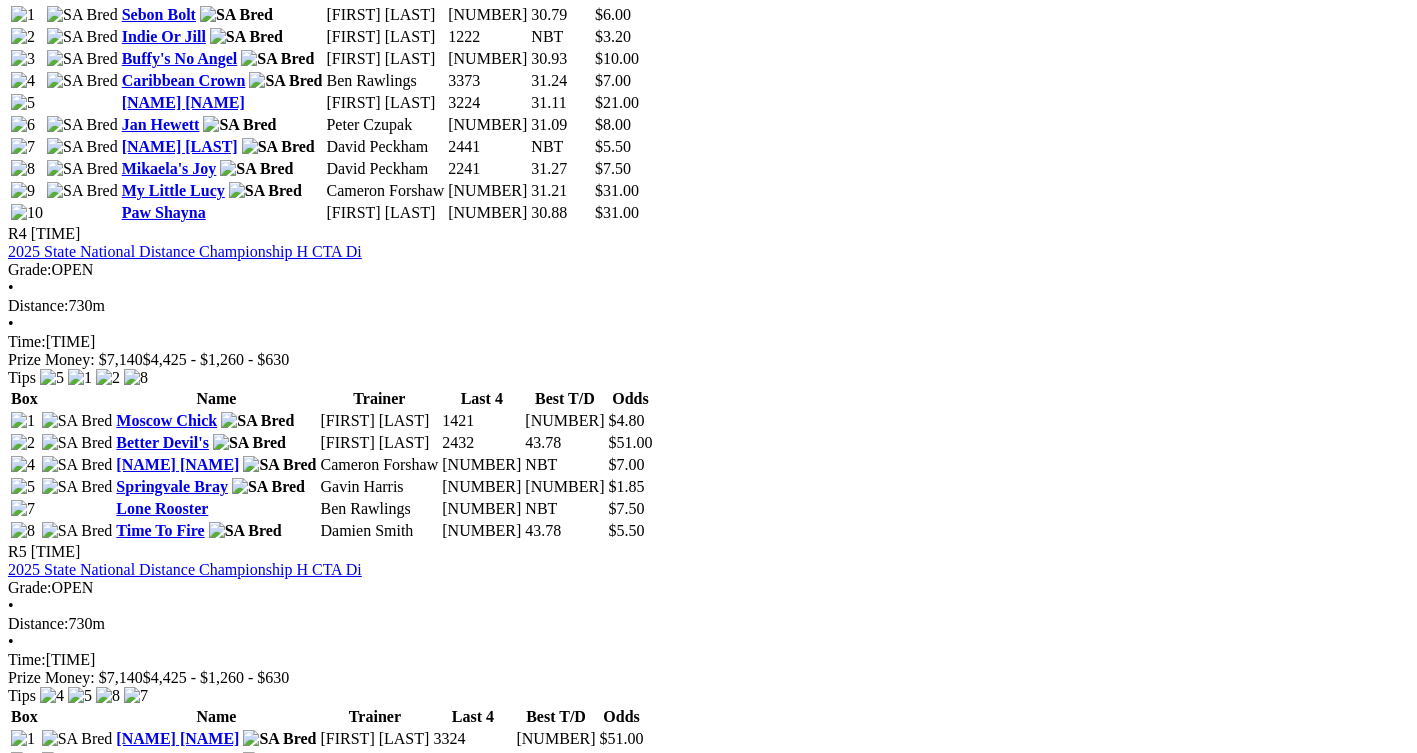 scroll, scrollTop: 2000, scrollLeft: 0, axis: vertical 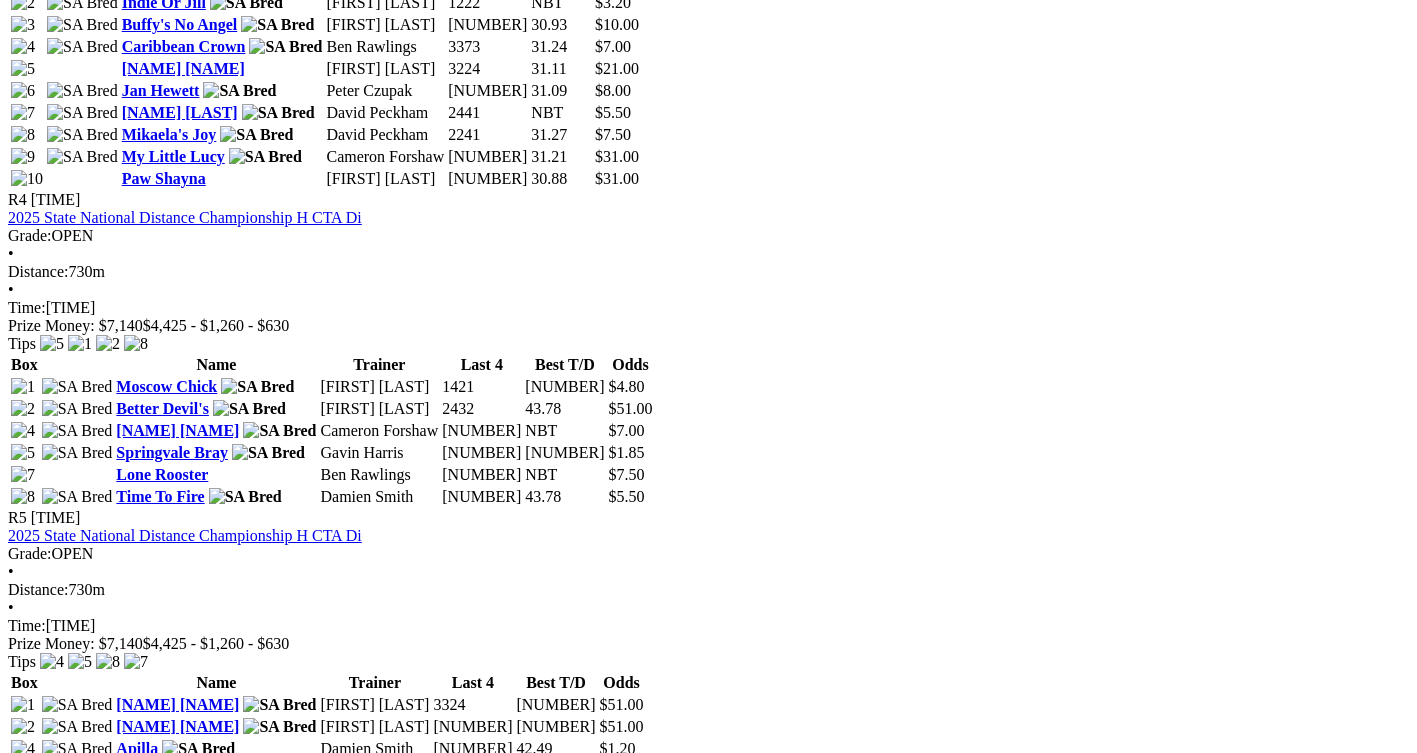 click on "Galactic Nemesis" at bounding box center (180, 1724) 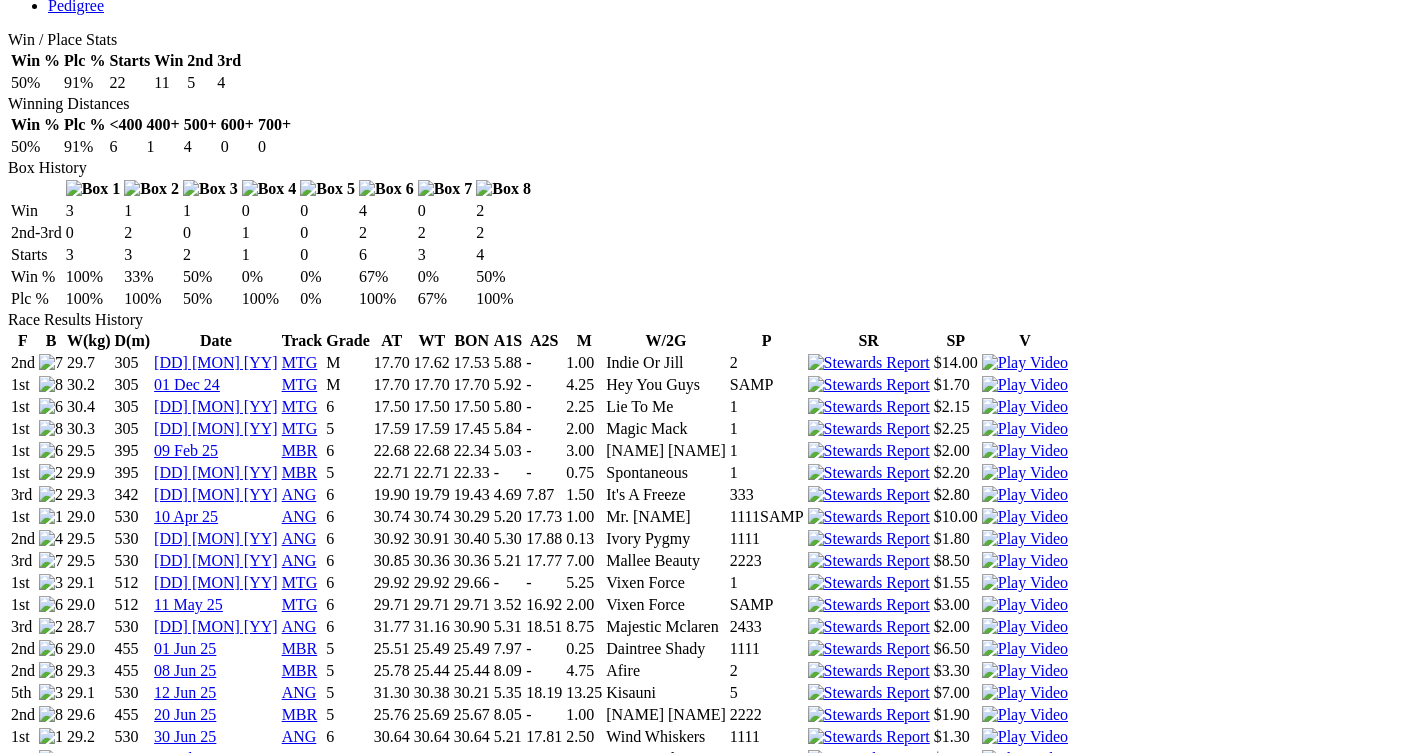scroll, scrollTop: 1200, scrollLeft: 0, axis: vertical 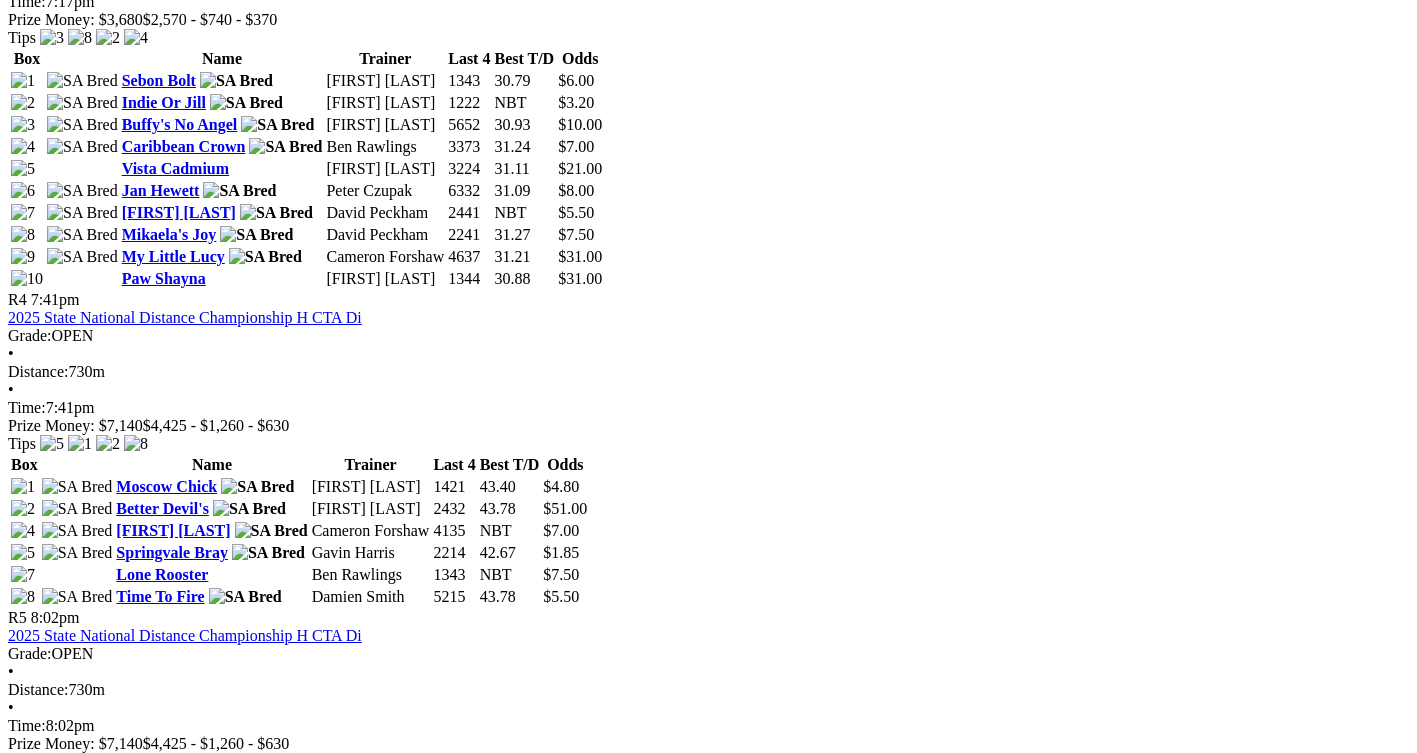 click on "Stormy Day" at bounding box center (163, 1780) 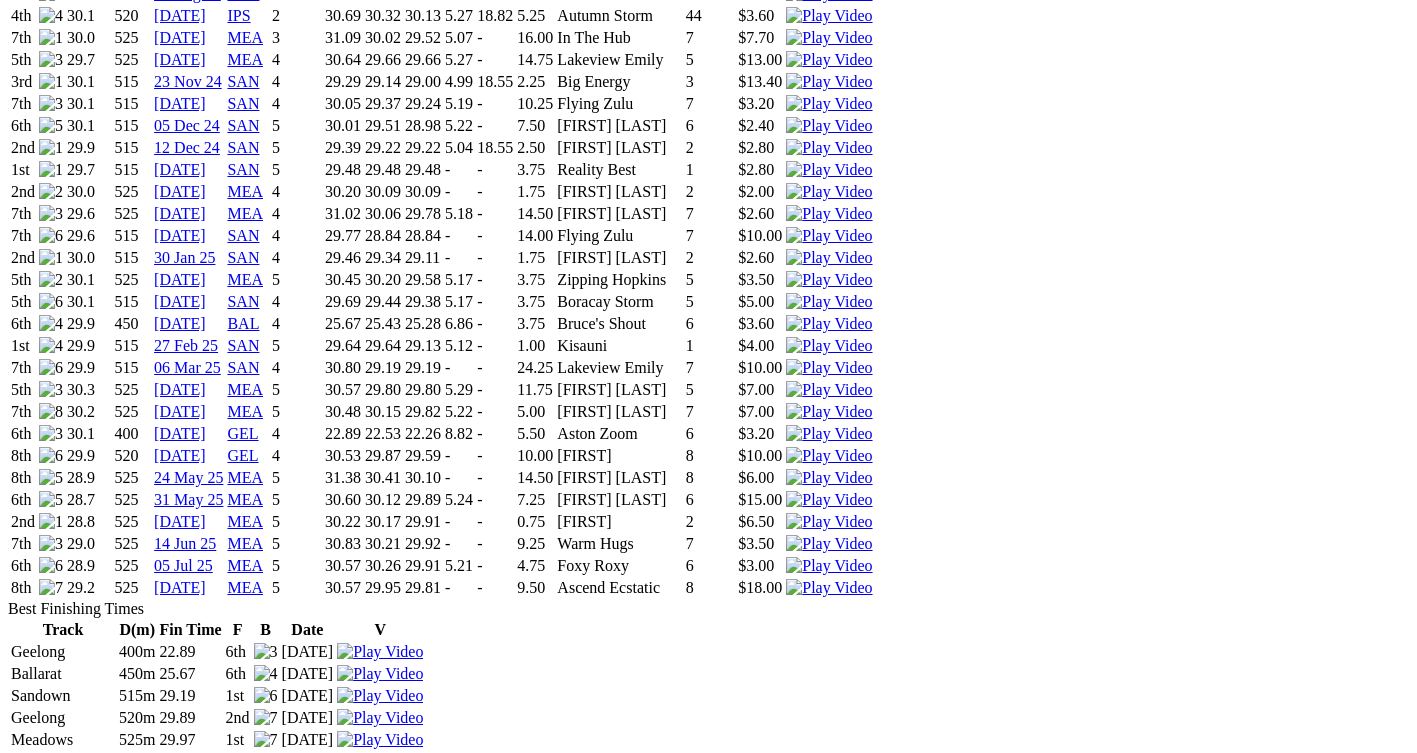 scroll, scrollTop: 2200, scrollLeft: 0, axis: vertical 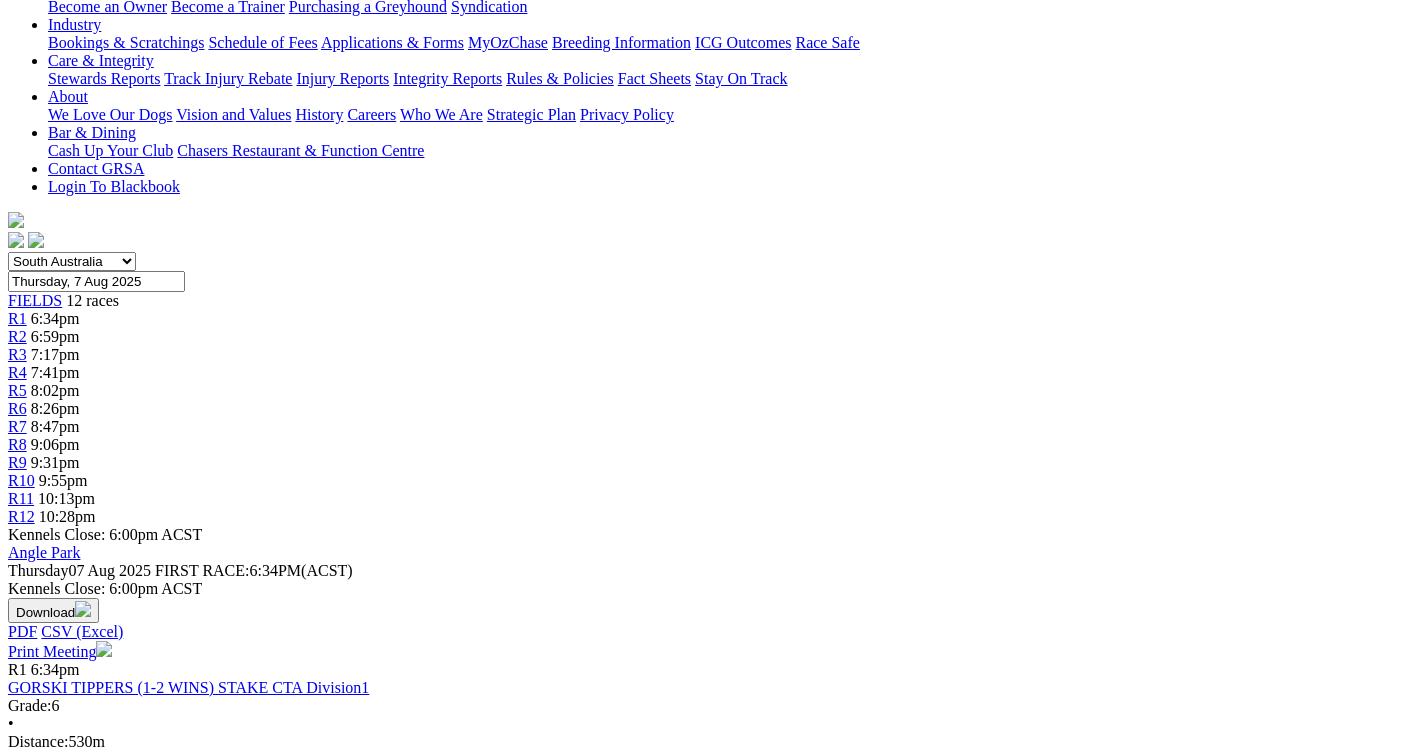 click on "Bedrock Cam" at bounding box center [163, 1306] 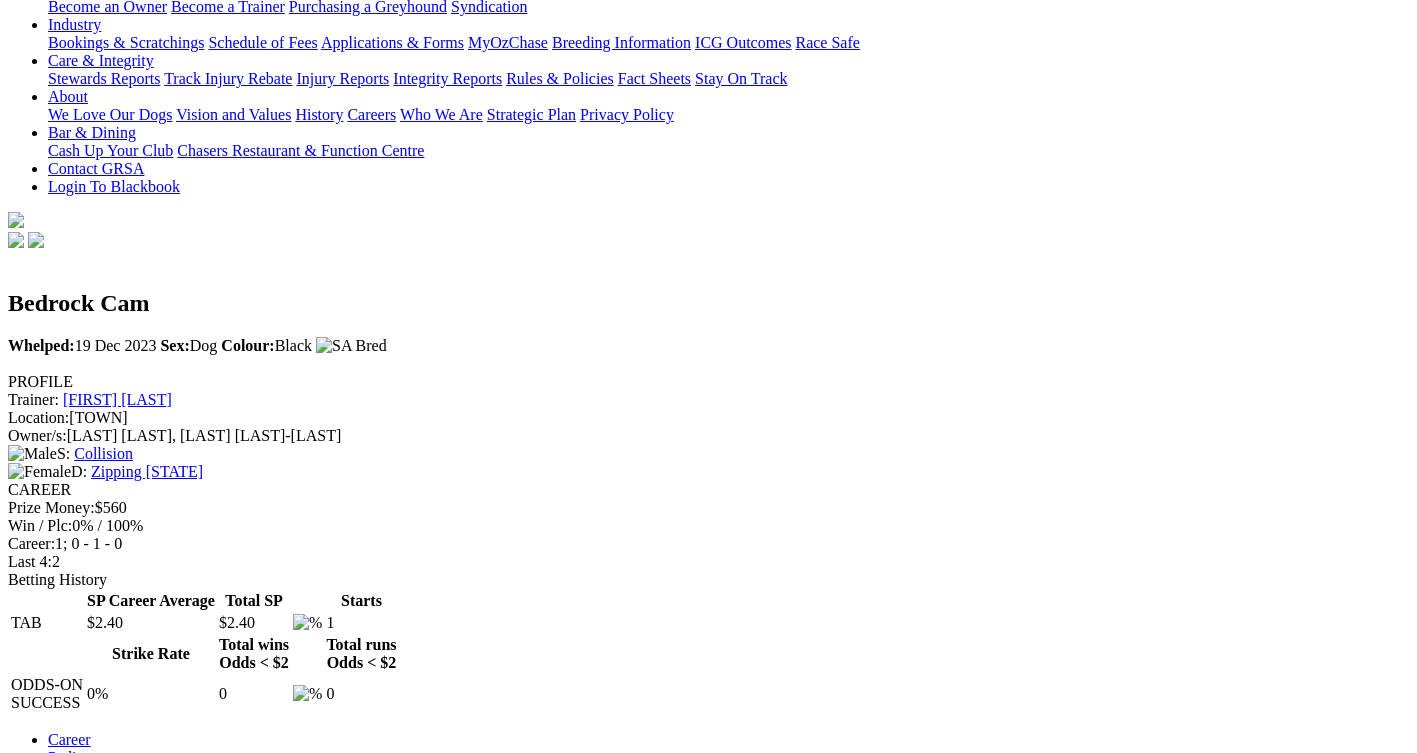 scroll, scrollTop: 300, scrollLeft: 0, axis: vertical 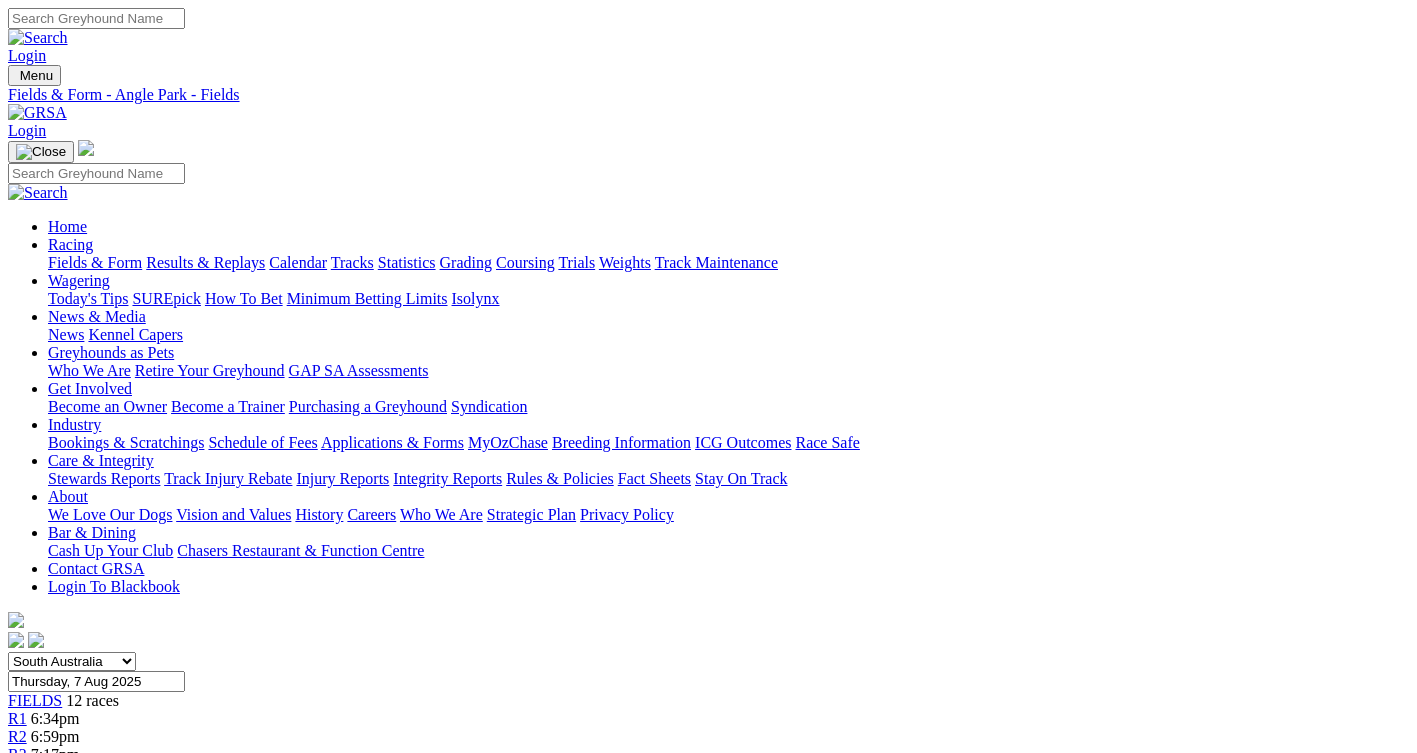 click on "Aston Deutz" at bounding box center (158, 1662) 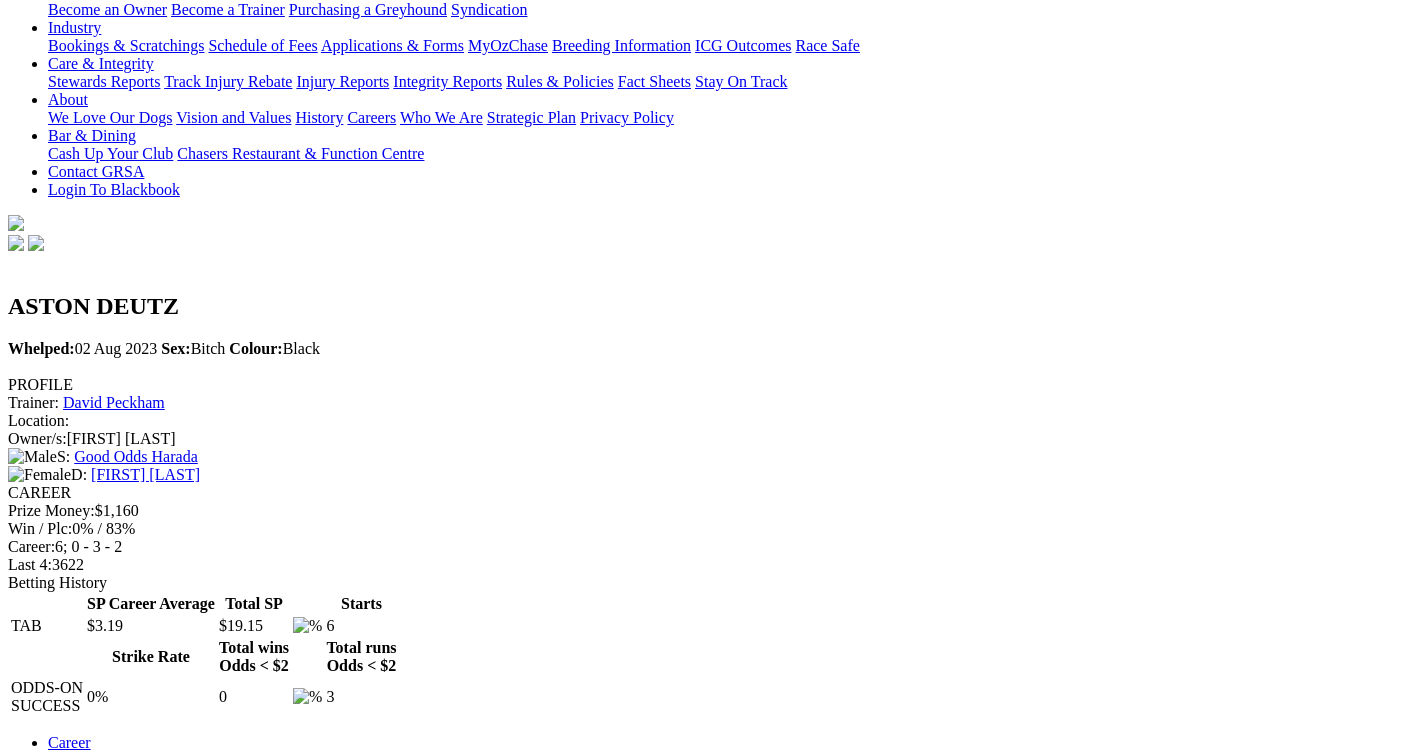 scroll, scrollTop: 400, scrollLeft: 0, axis: vertical 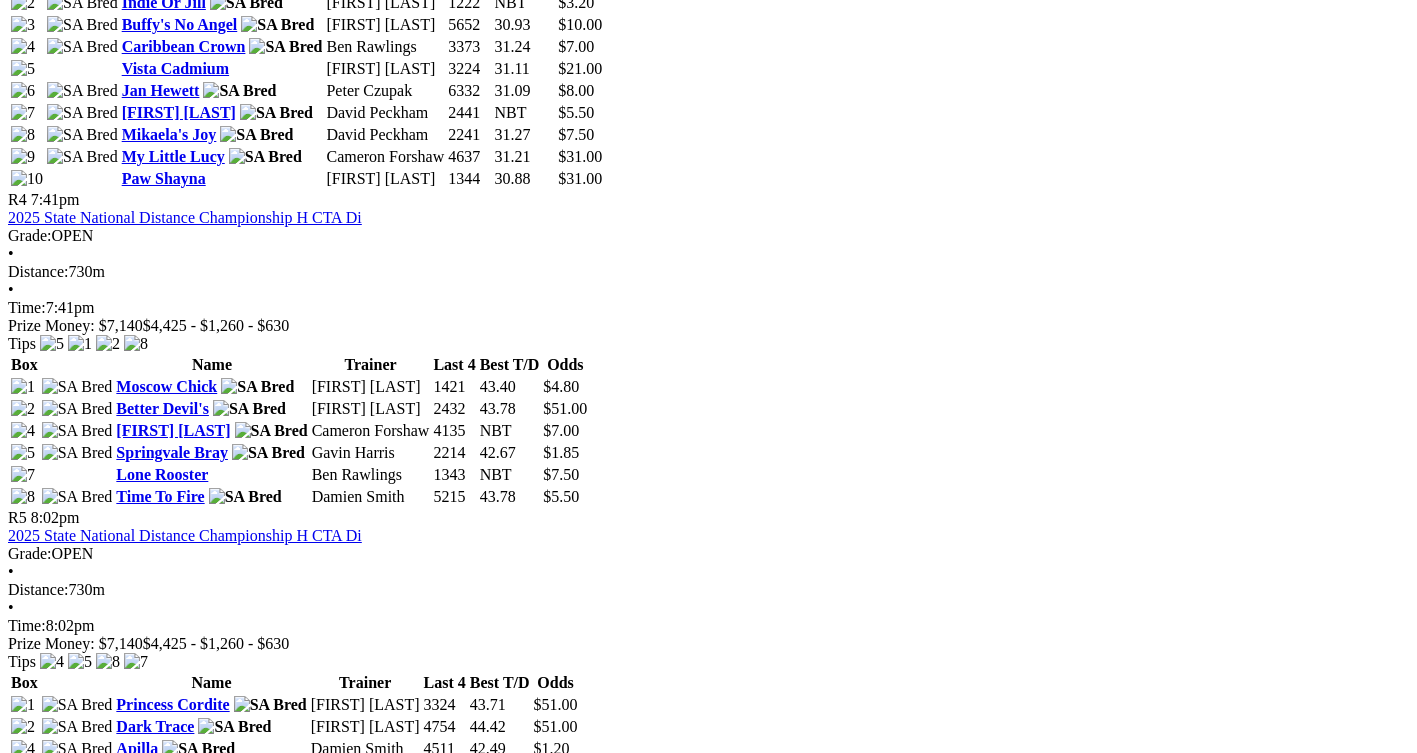 click on "Daintree Shady" at bounding box center [169, 1384] 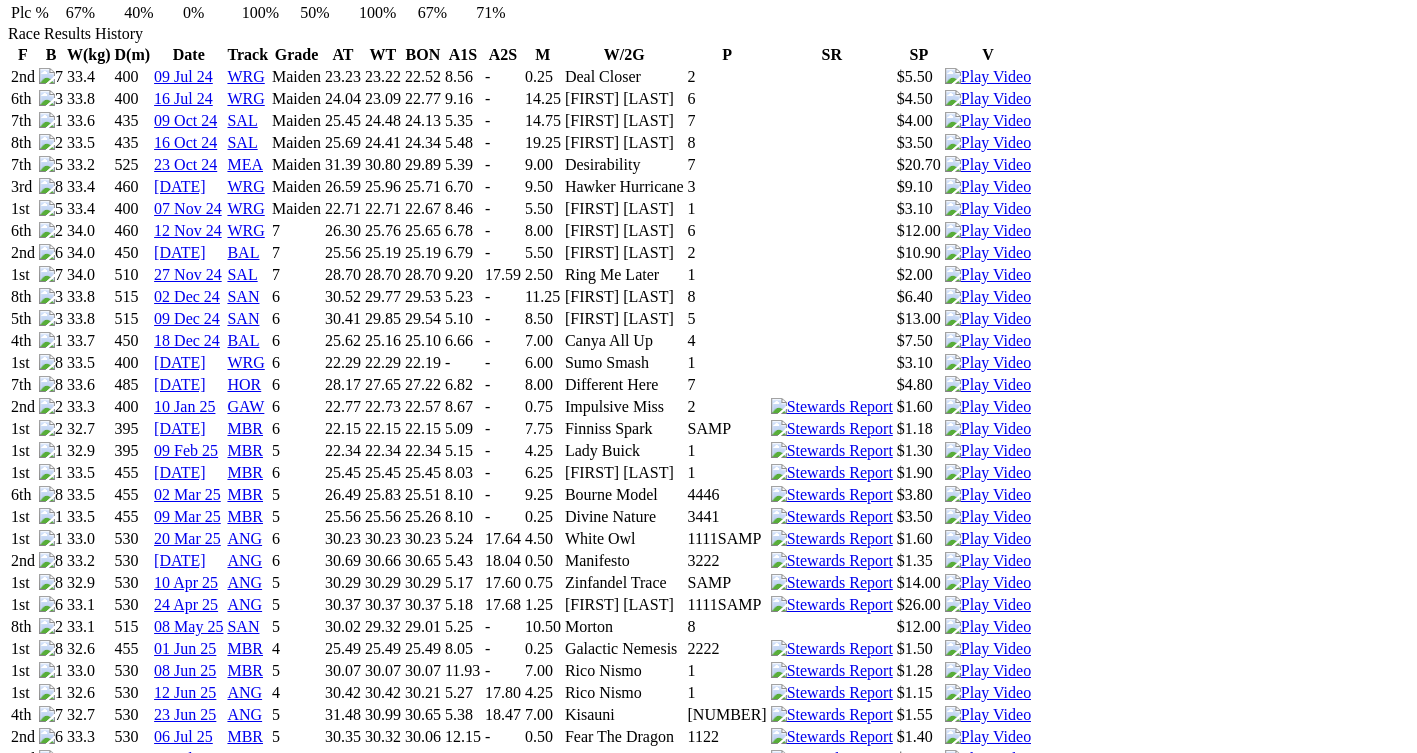 scroll, scrollTop: 1500, scrollLeft: 0, axis: vertical 